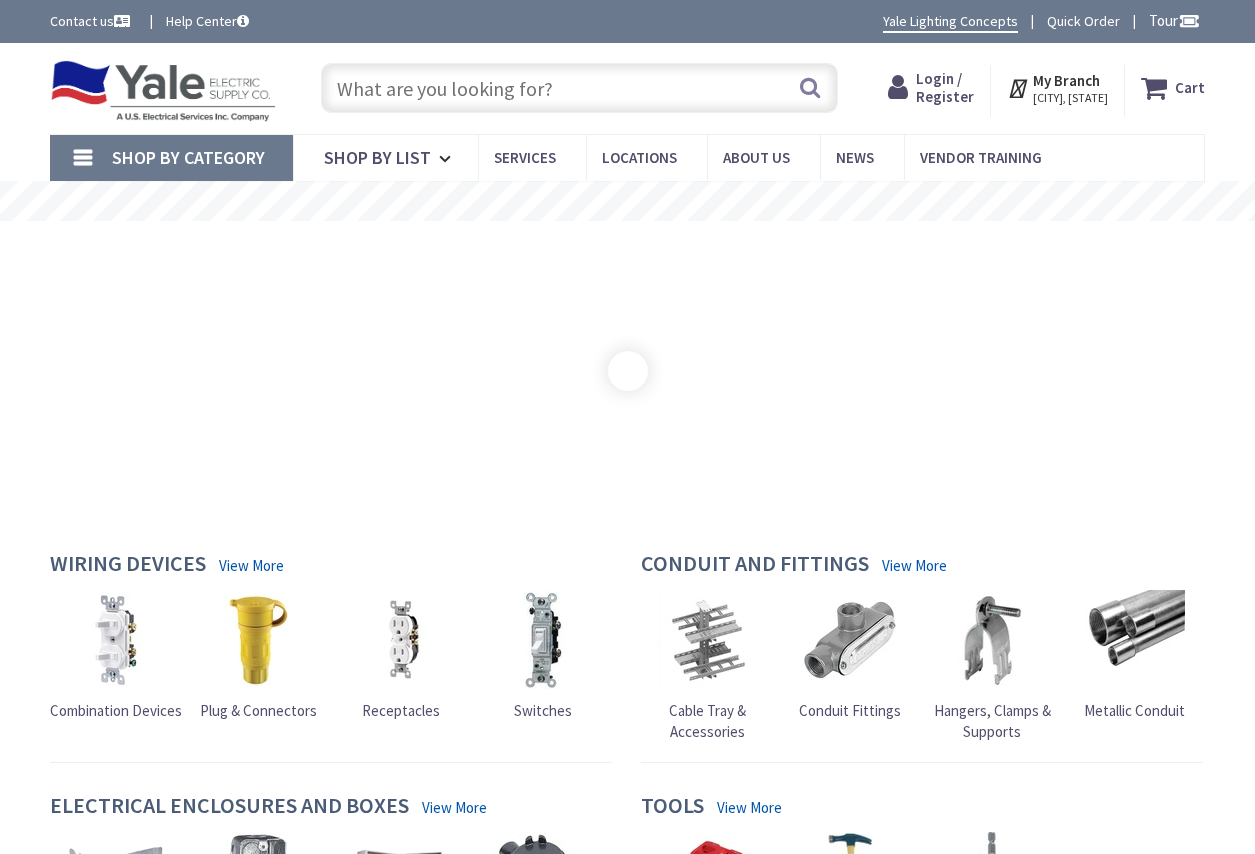 scroll, scrollTop: 0, scrollLeft: 0, axis: both 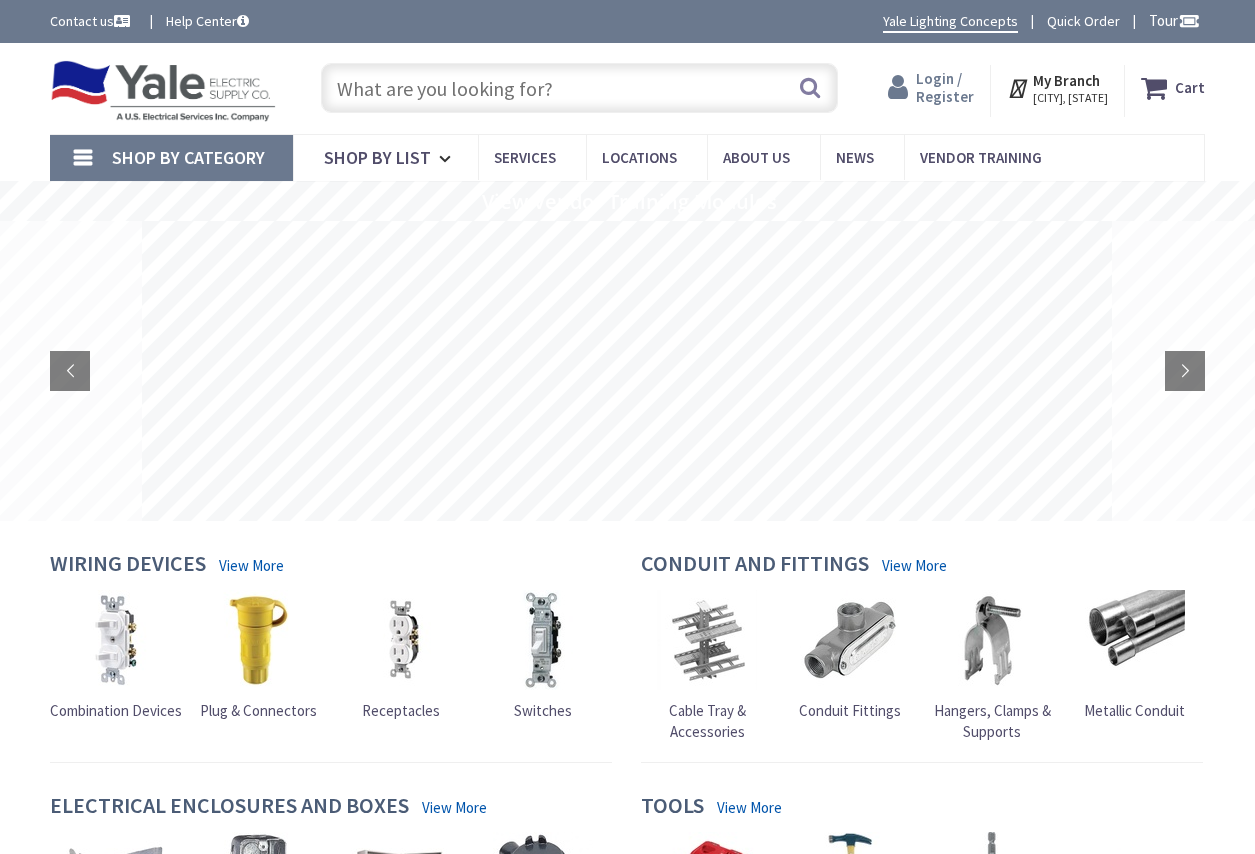 click on "Login / Register" at bounding box center (945, 87) 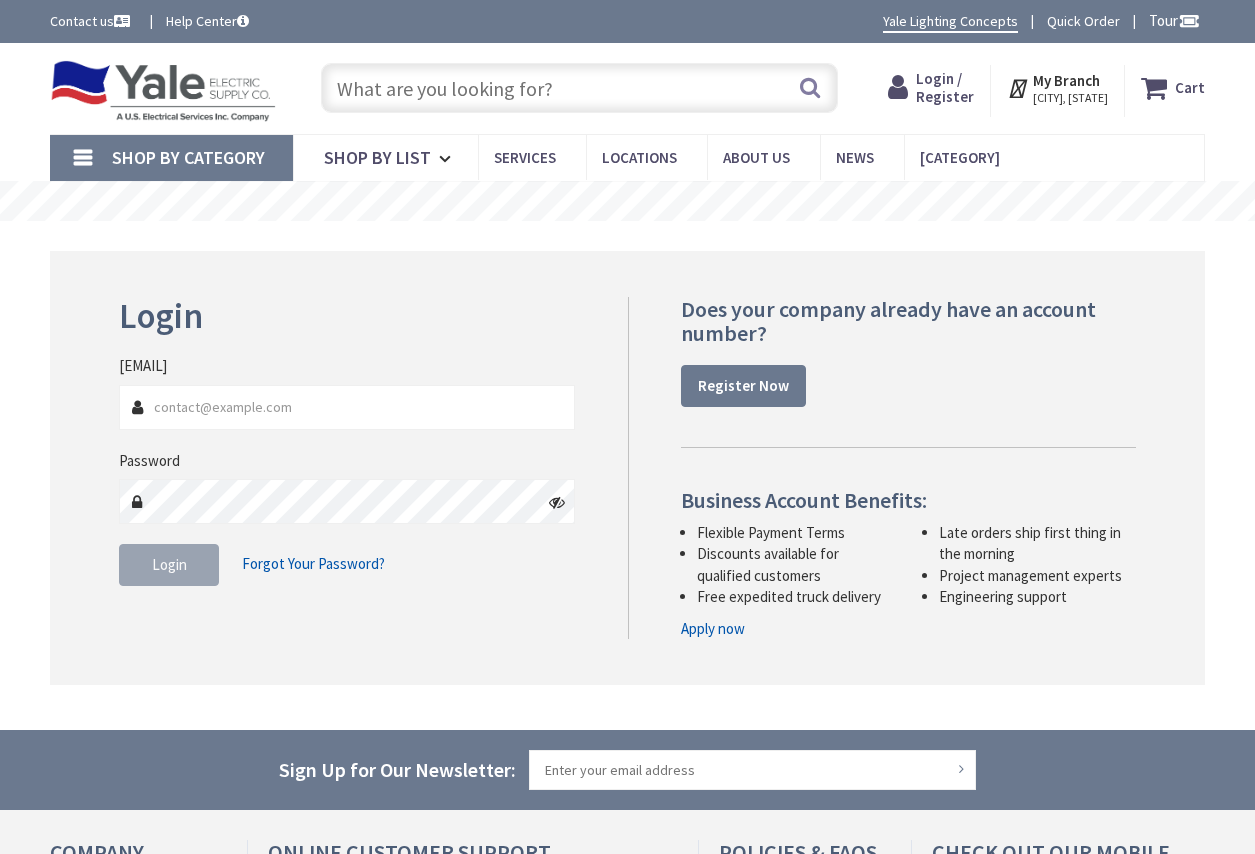 scroll, scrollTop: 0, scrollLeft: 0, axis: both 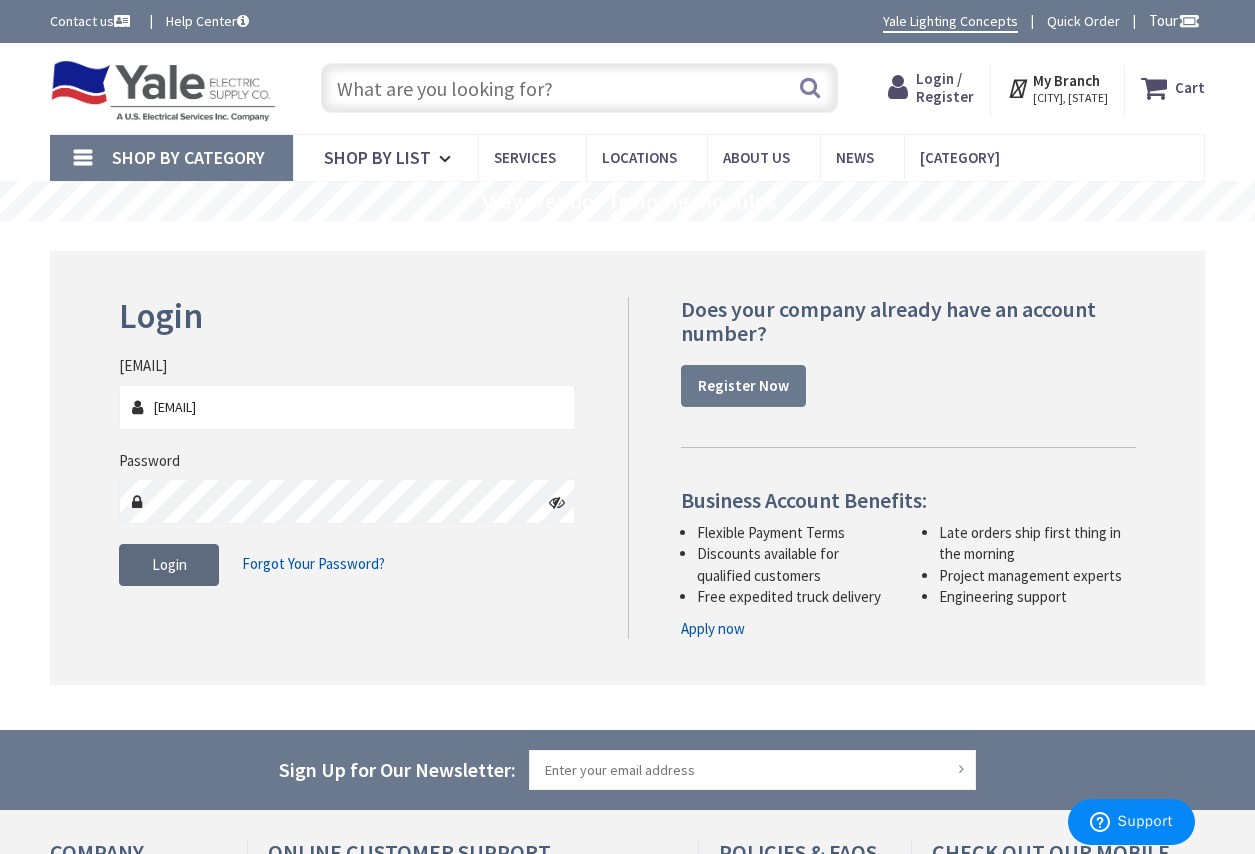 click on "Login" at bounding box center [169, 564] 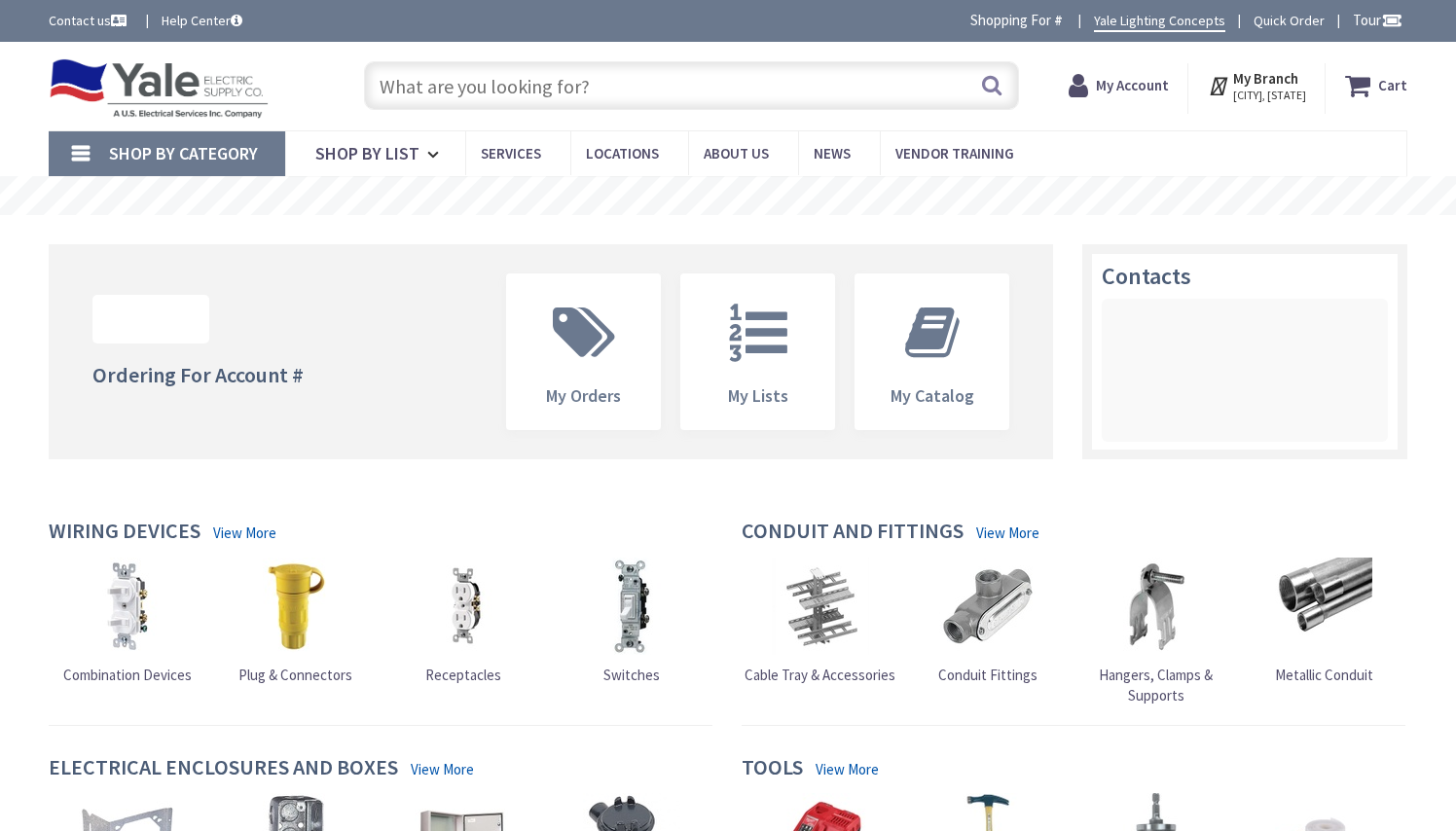 scroll, scrollTop: 0, scrollLeft: 0, axis: both 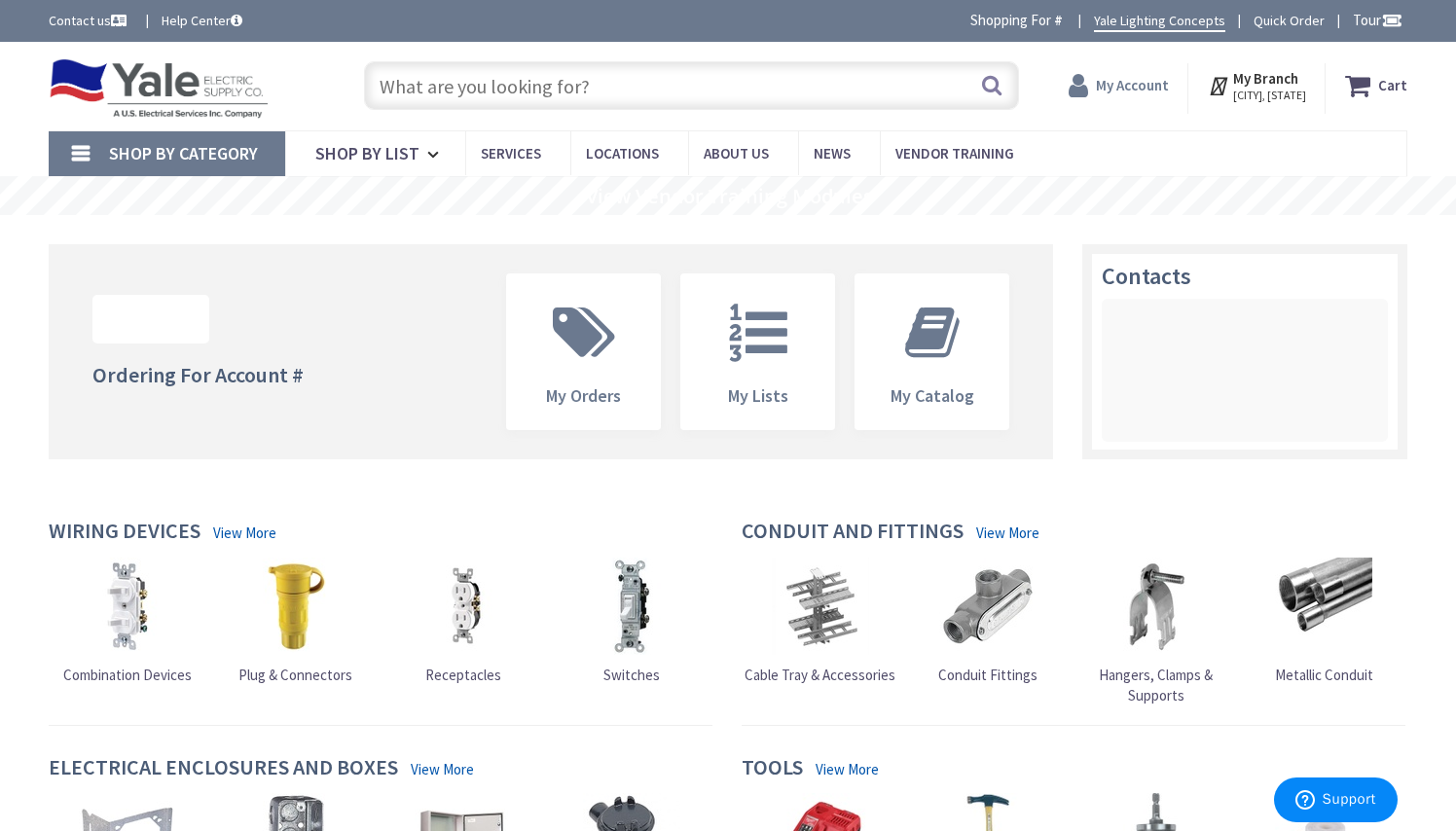 click on "My Account" at bounding box center (1132, 85) 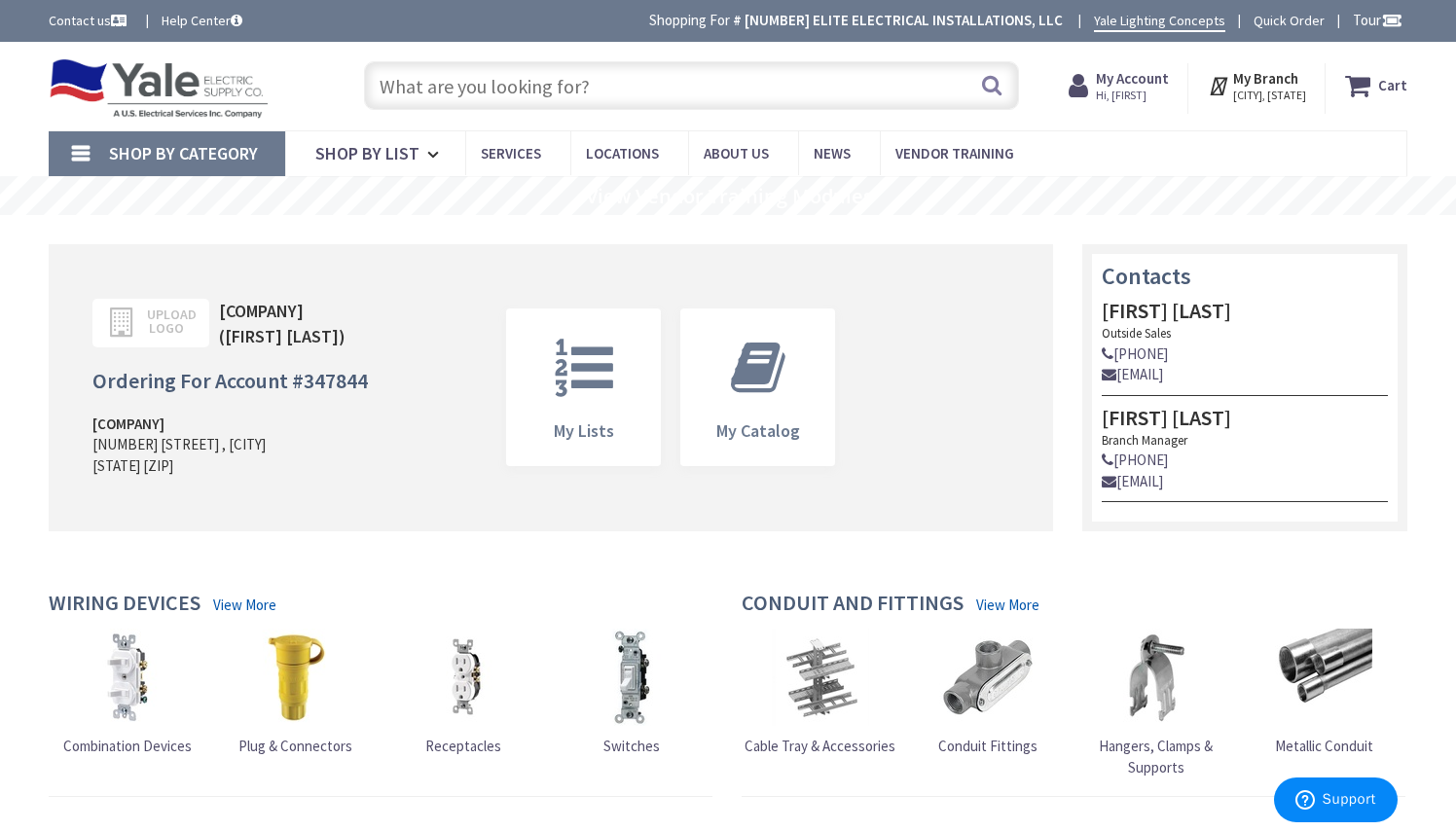 scroll, scrollTop: 0, scrollLeft: 0, axis: both 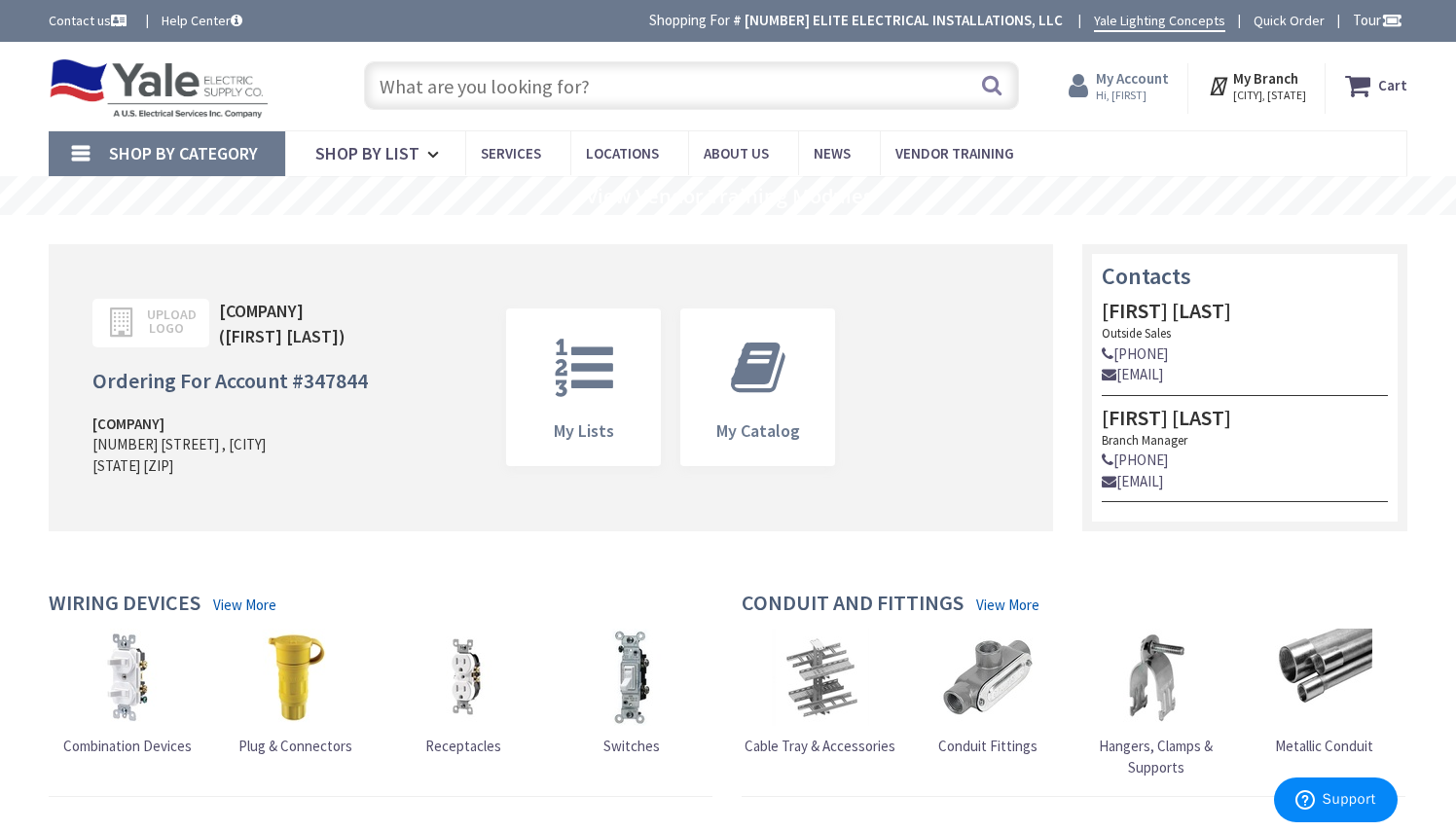 click on "My Account" at bounding box center (1132, 78) 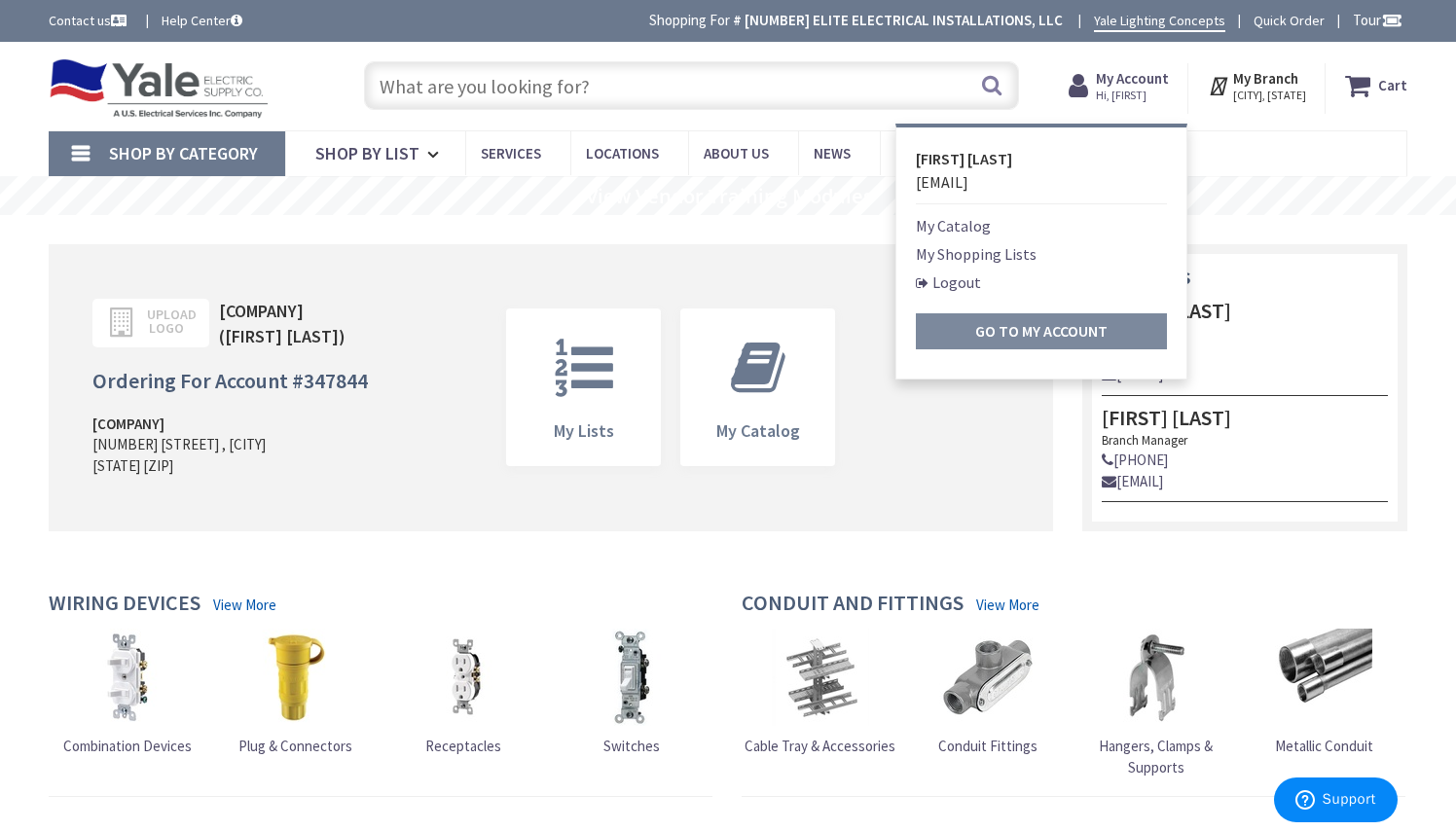 click on "Go to My Account" at bounding box center [1041, 331] 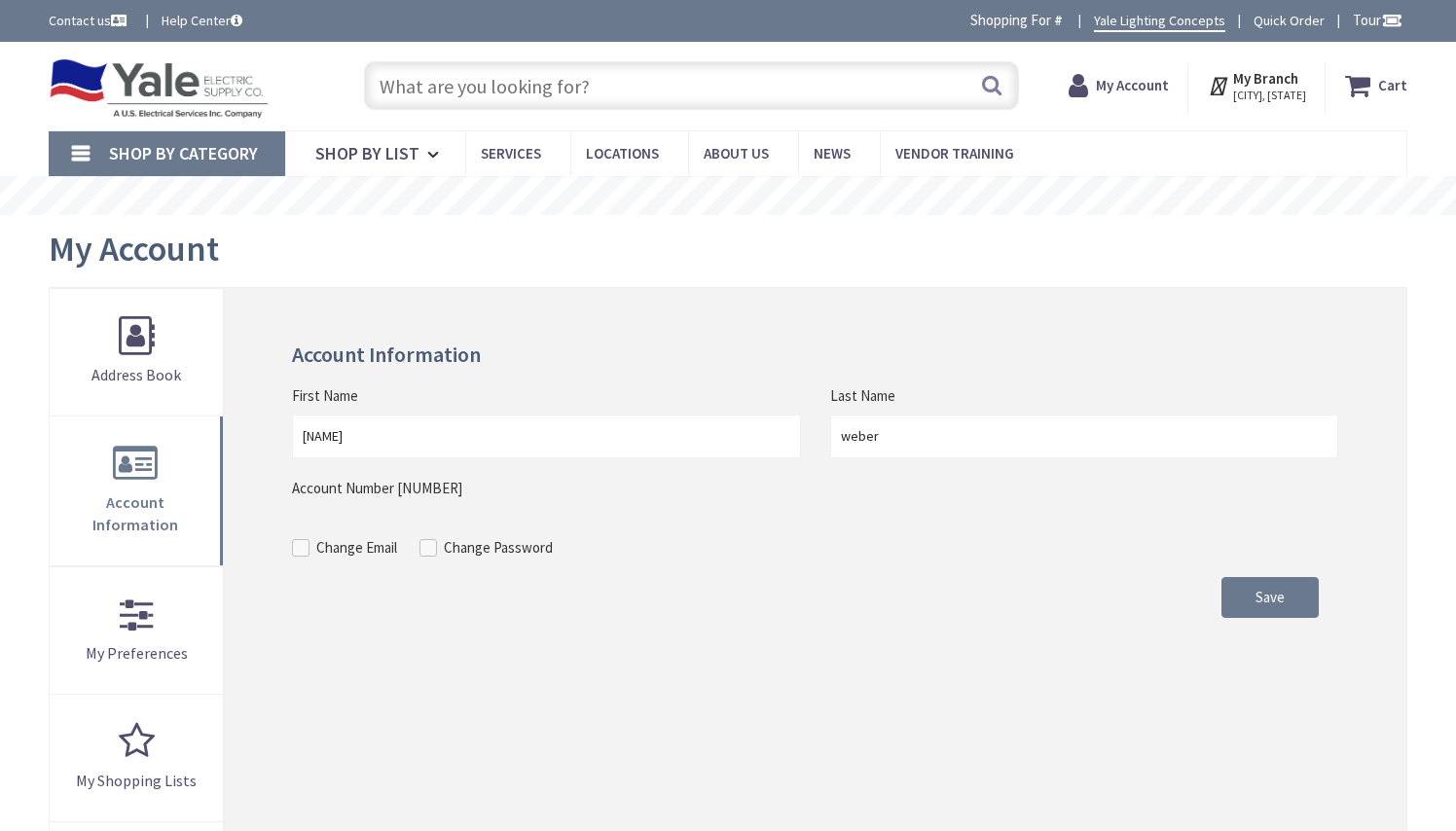 scroll, scrollTop: 0, scrollLeft: 0, axis: both 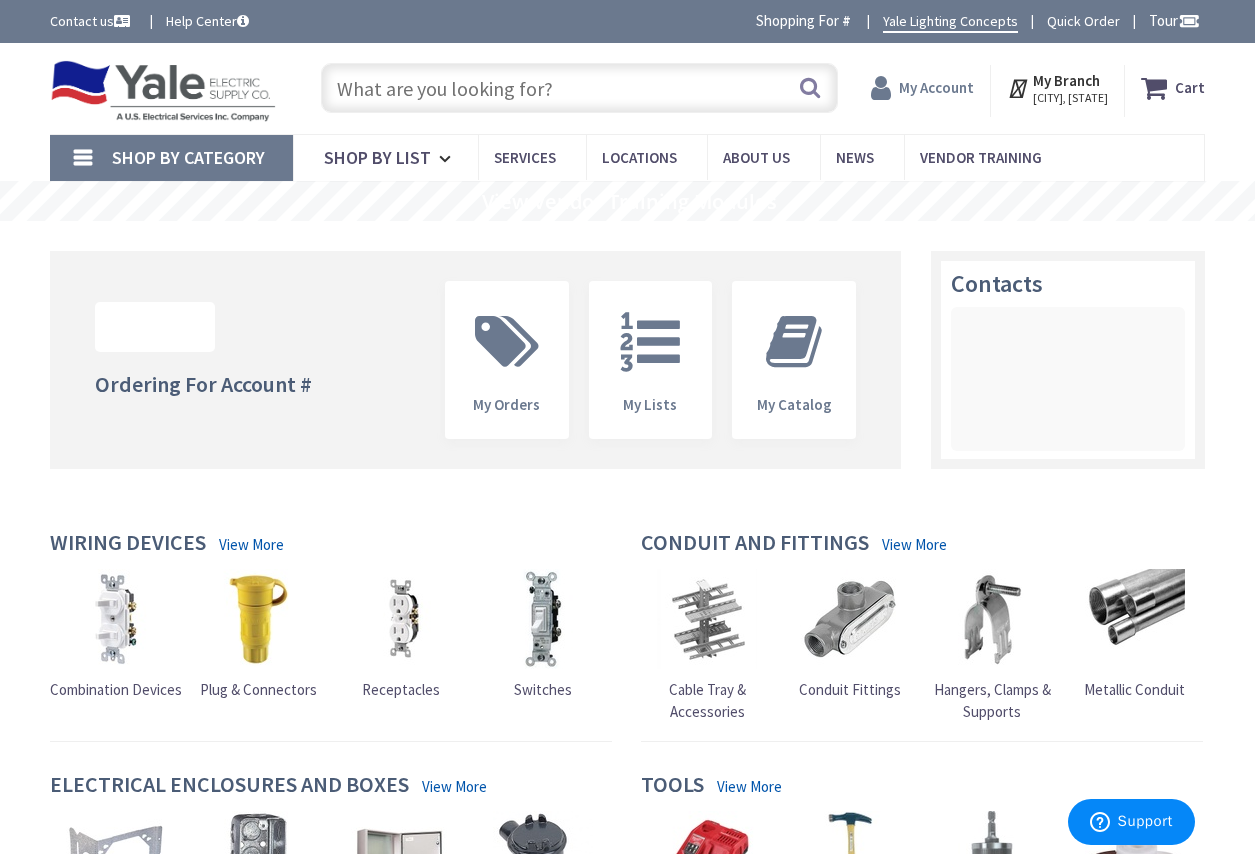click on "My Account" at bounding box center (936, 87) 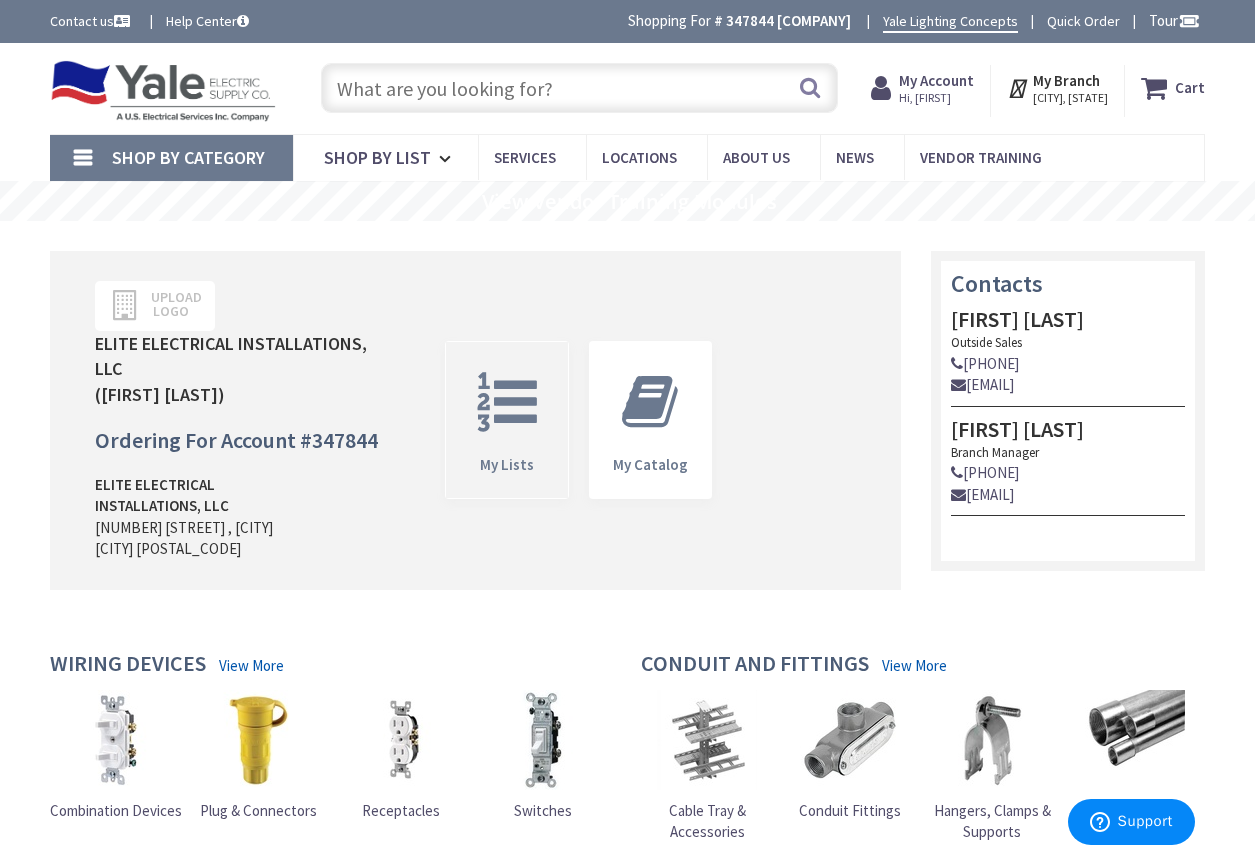 click at bounding box center [507, 402] 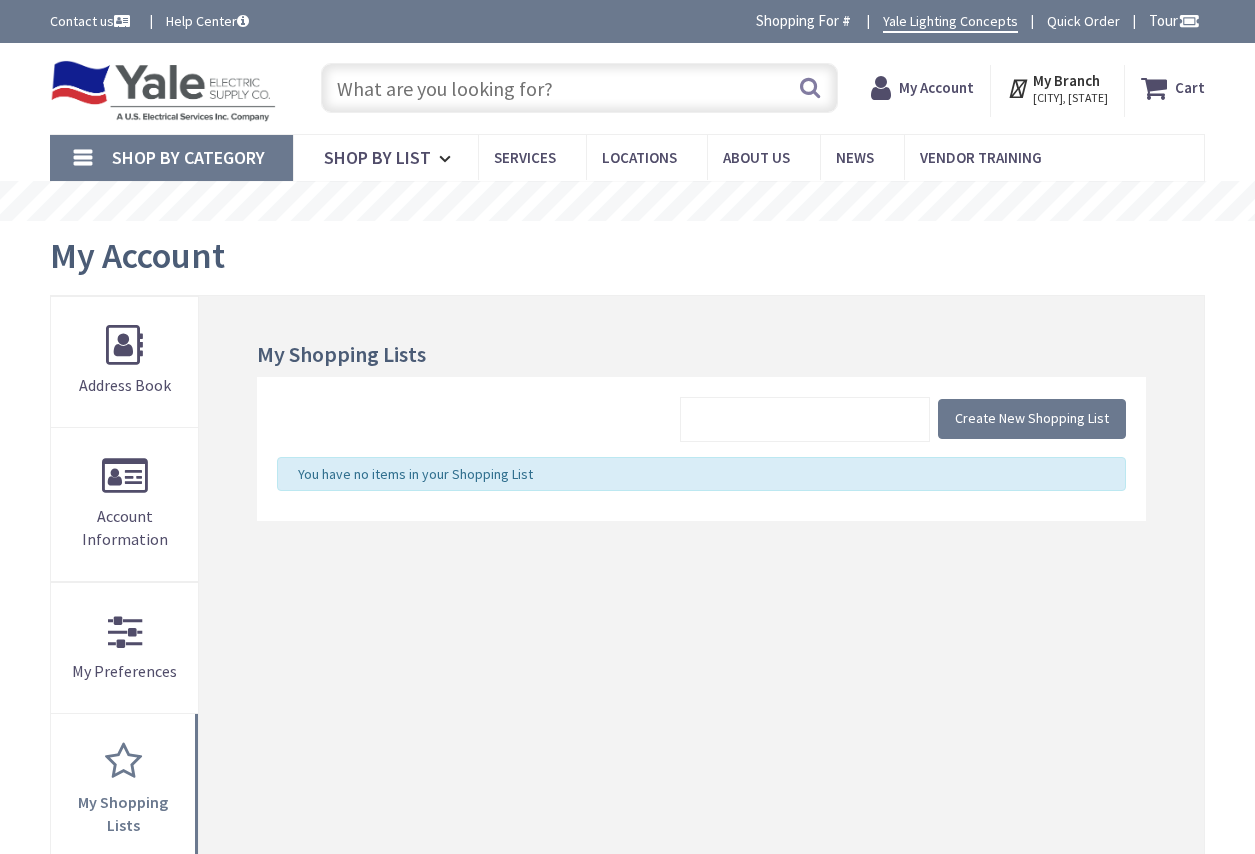 scroll, scrollTop: 0, scrollLeft: 0, axis: both 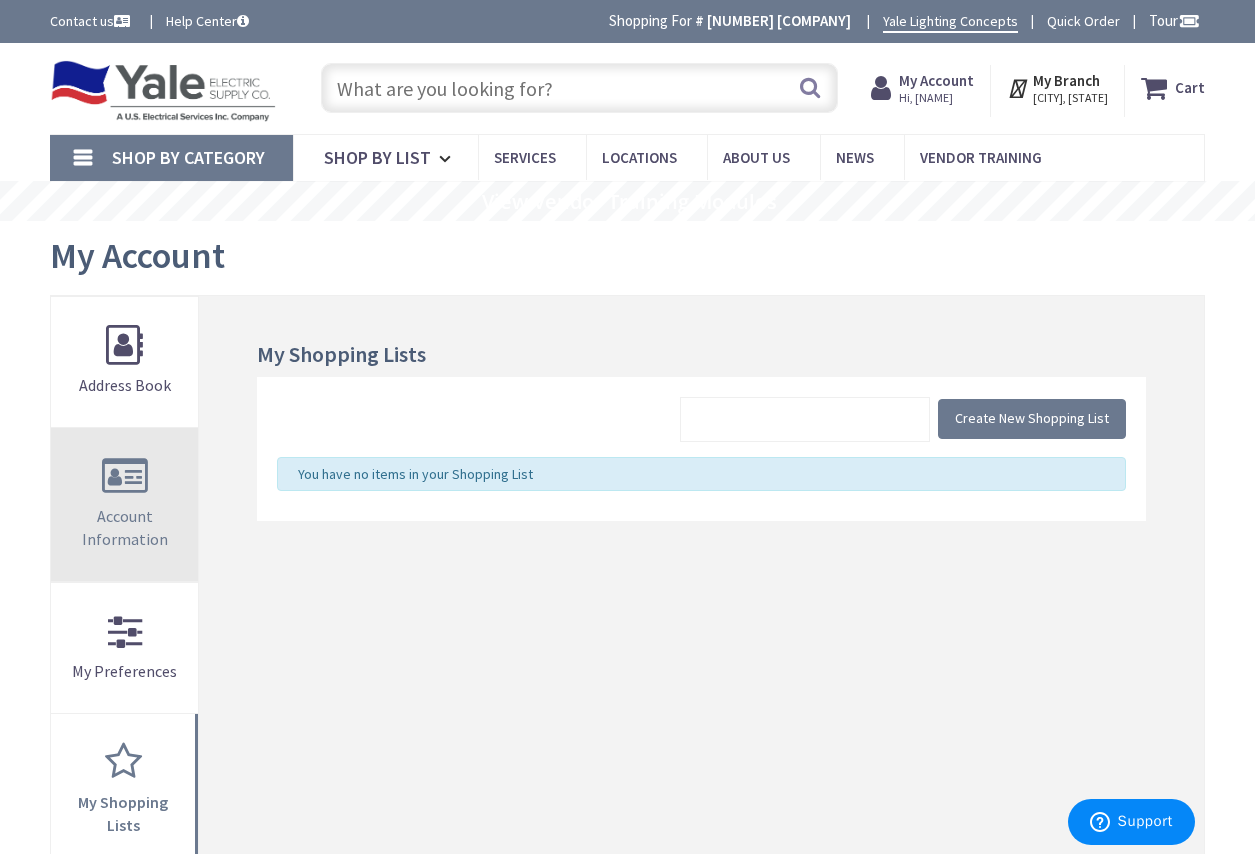 click on "Account Information" at bounding box center (124, 504) 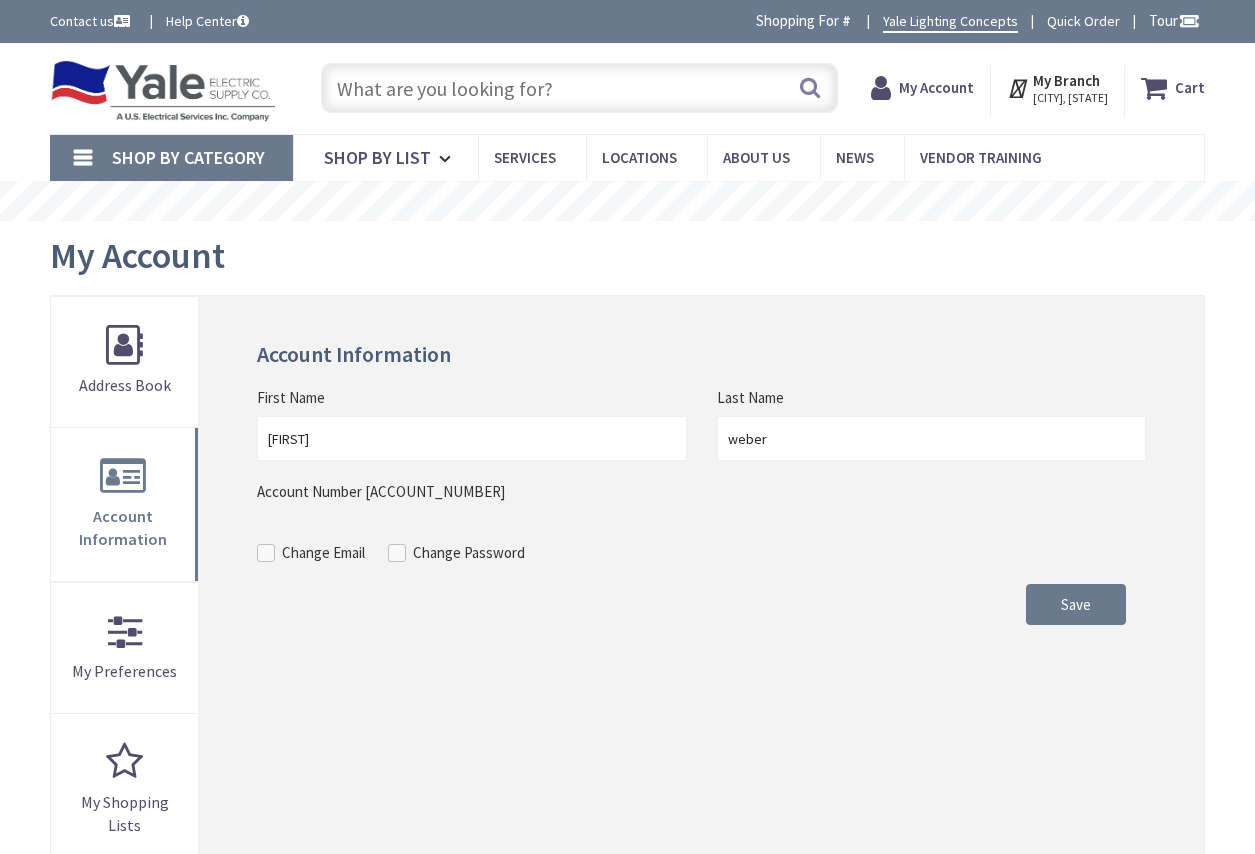 scroll, scrollTop: 113, scrollLeft: 0, axis: vertical 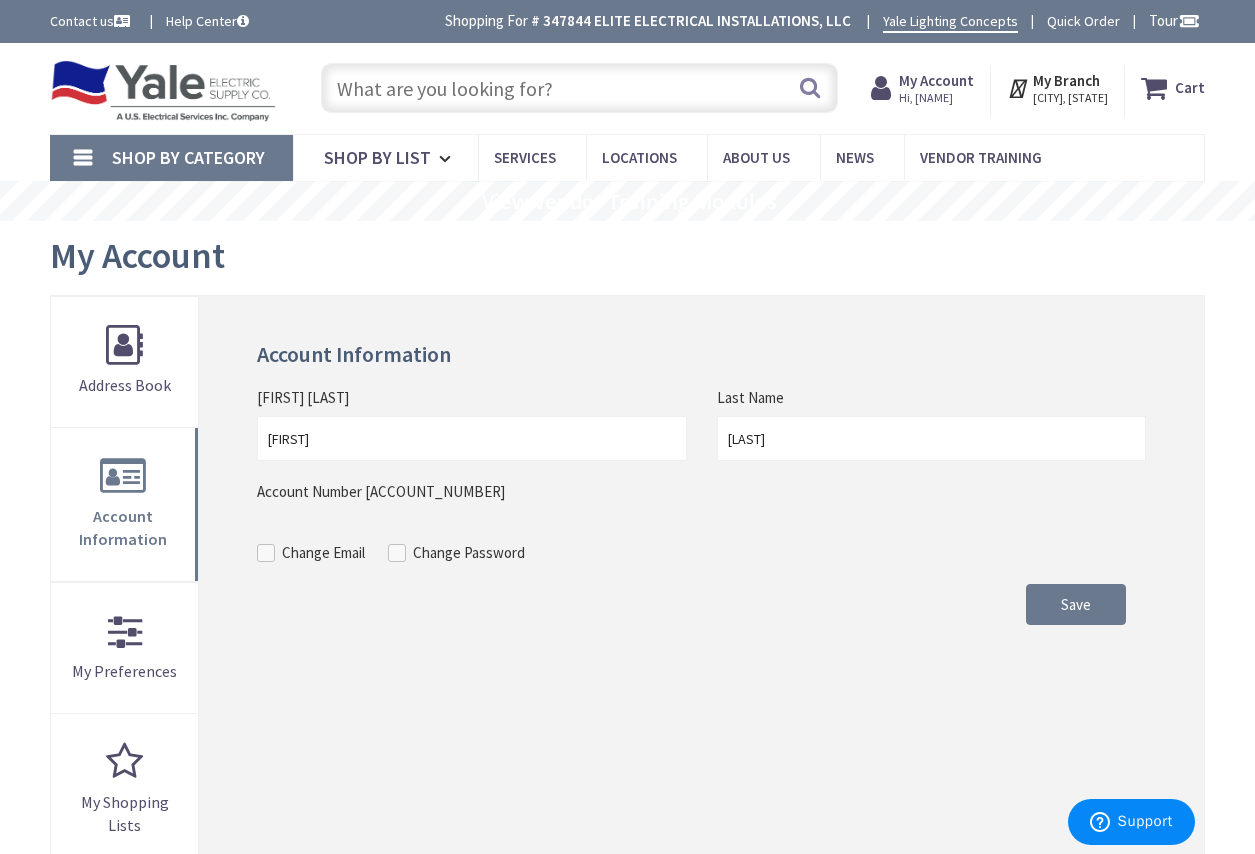click on "Help Center" at bounding box center (207, 21) 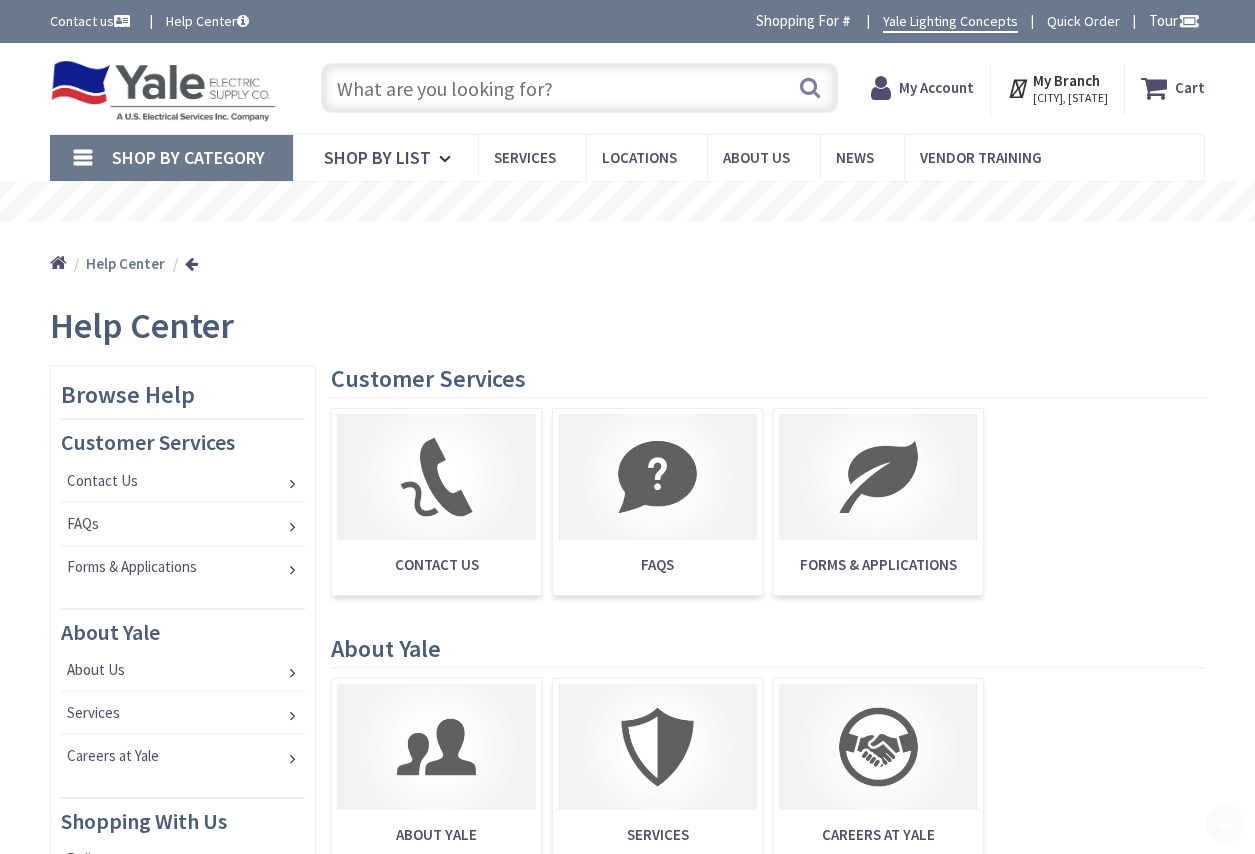 scroll, scrollTop: 173, scrollLeft: 0, axis: vertical 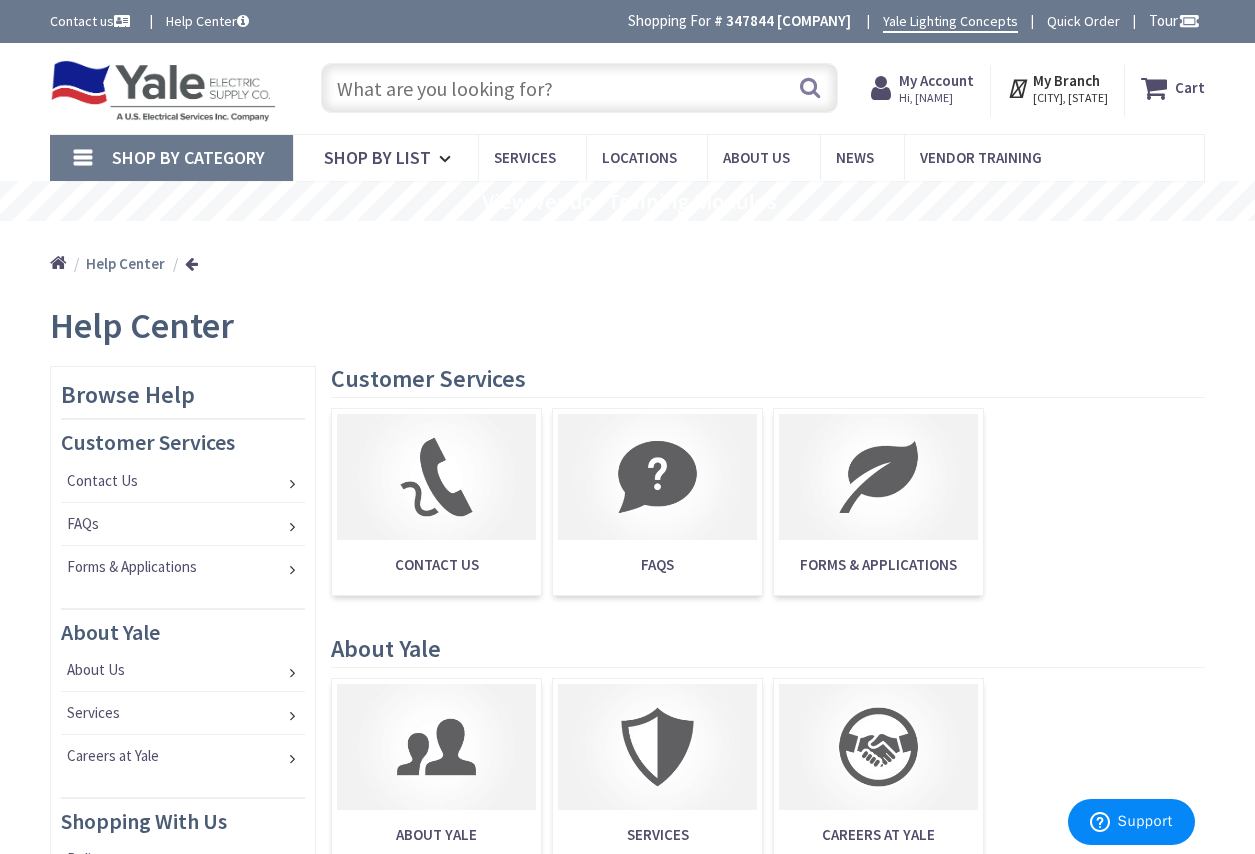 click at bounding box center [579, 88] 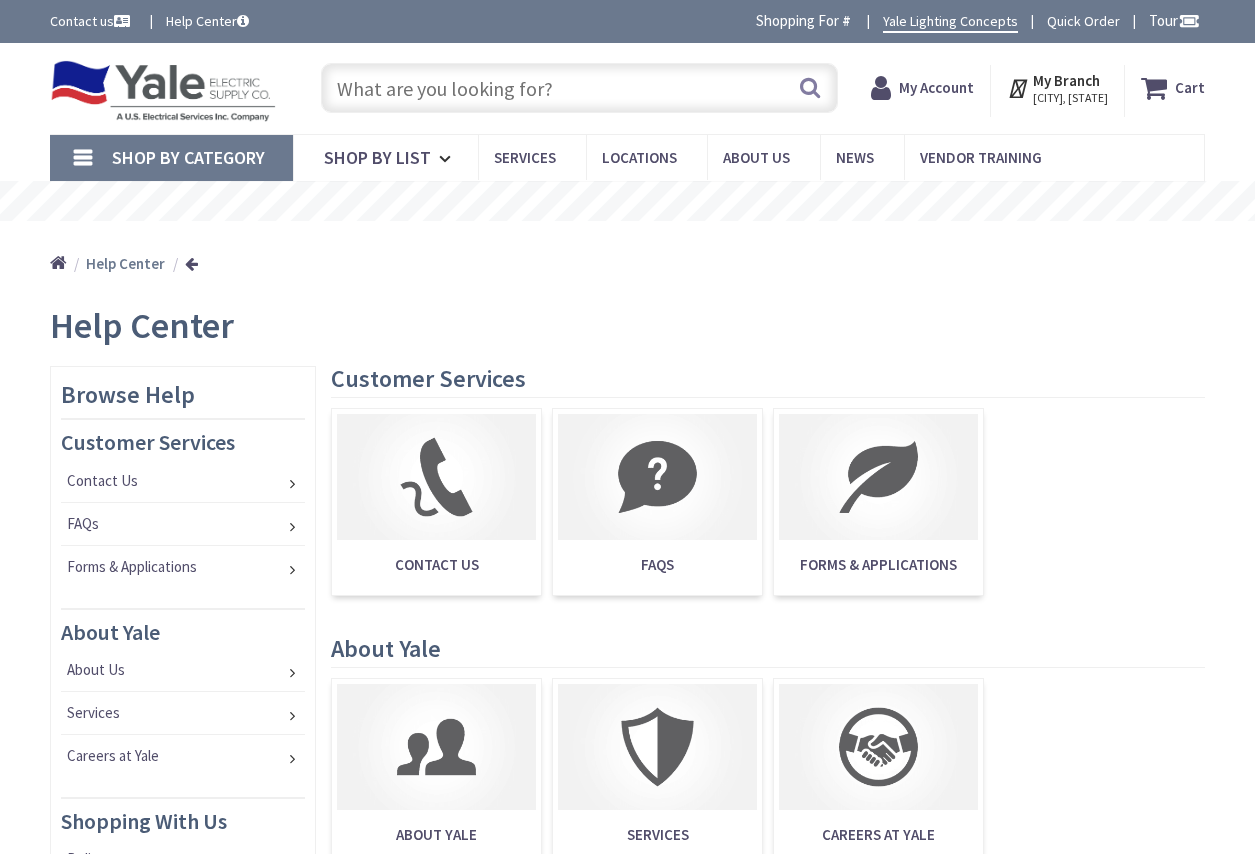 scroll, scrollTop: 0, scrollLeft: 0, axis: both 